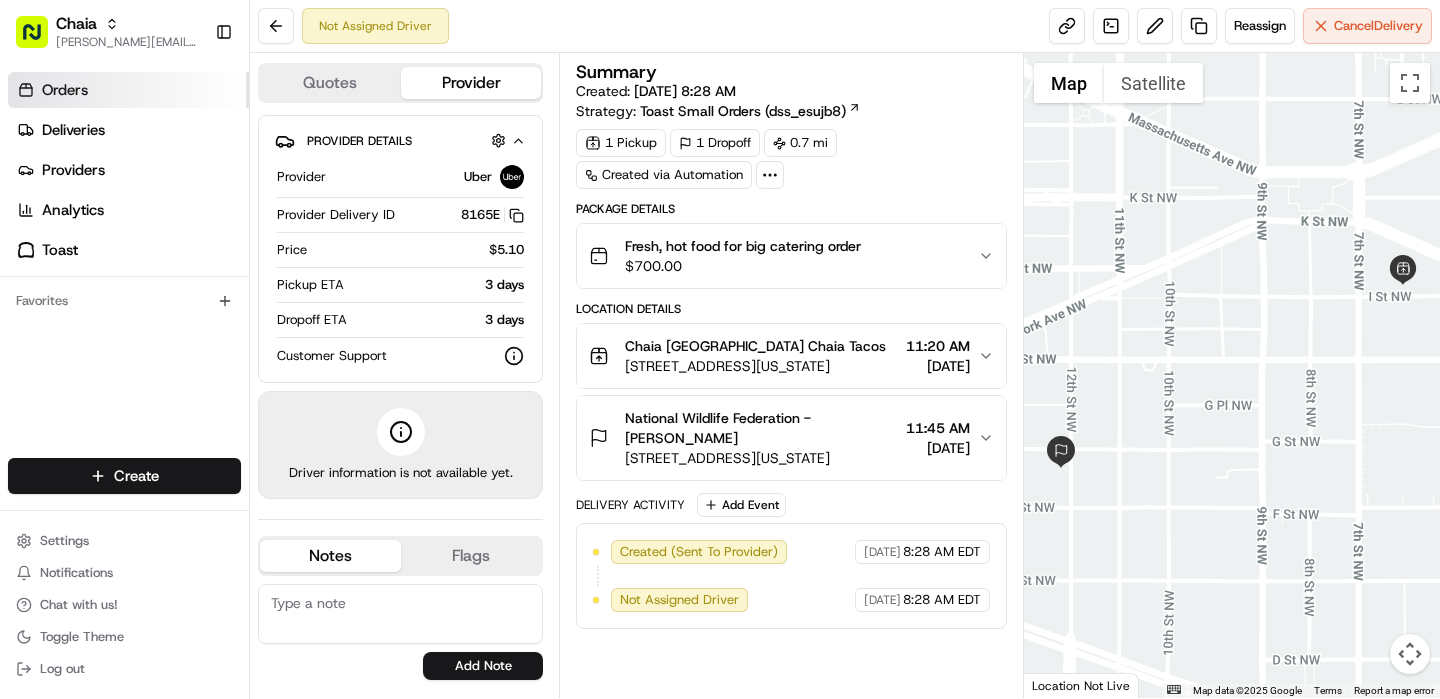 scroll, scrollTop: 0, scrollLeft: 0, axis: both 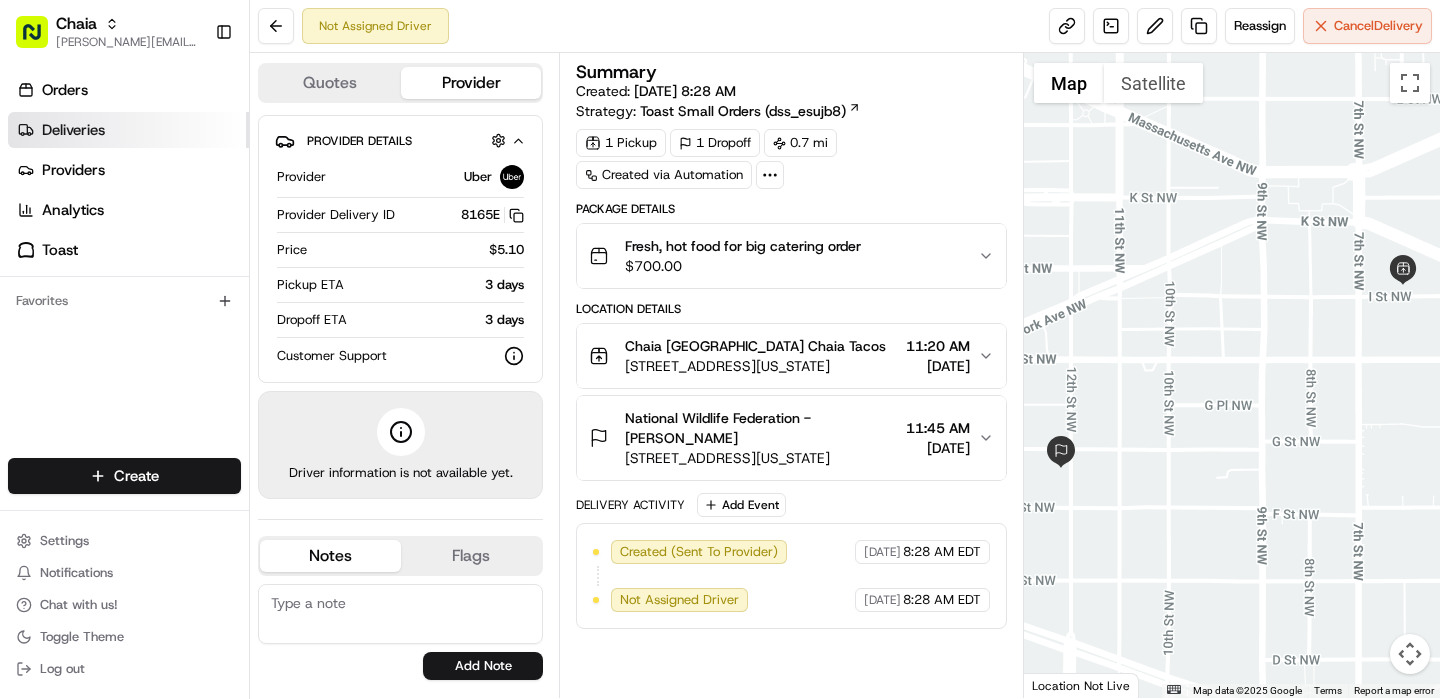 click on "Deliveries" at bounding box center [128, 130] 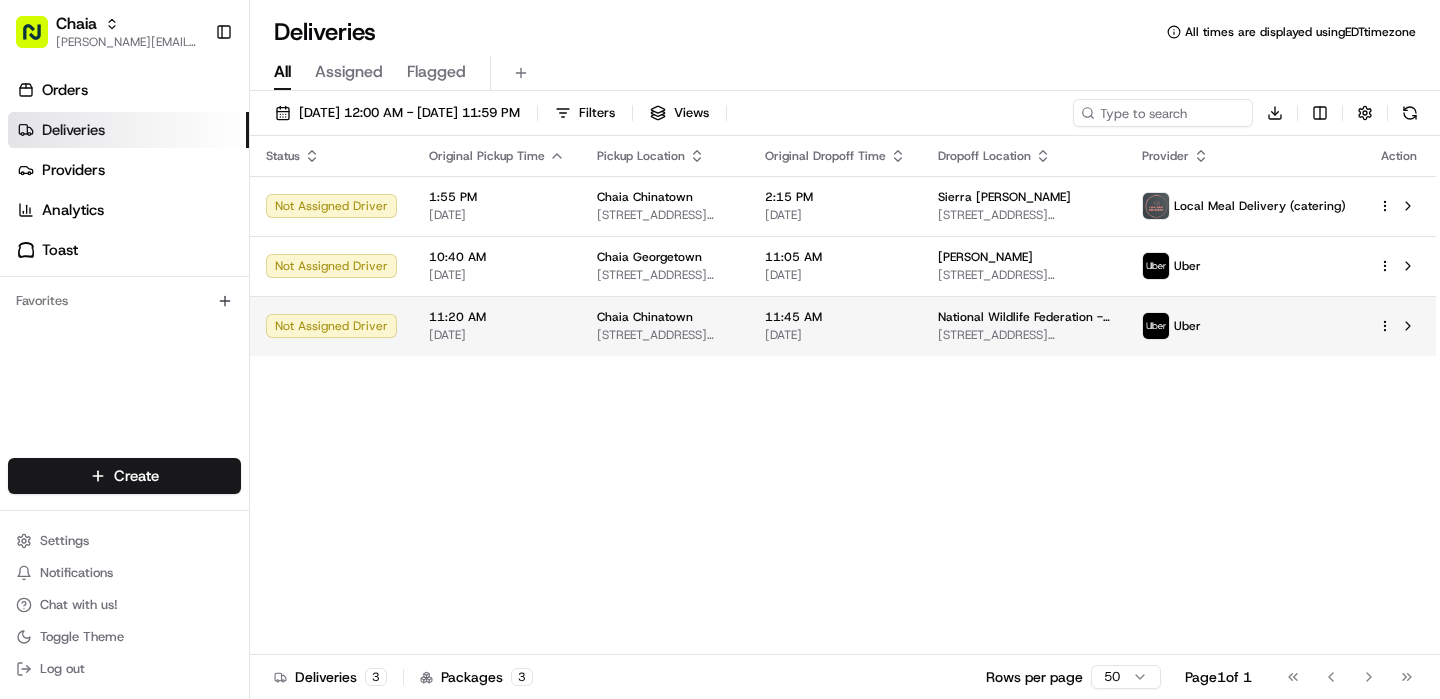 click on "Chaia [EMAIL_ADDRESS][DOMAIN_NAME] Toggle Sidebar Orders Deliveries Providers Analytics Toast Favorites Main Menu Members & Organization Organization Users Roles Preferences Customization Tracking Orchestration Automations Dispatch Strategy Locations Pickup Locations Dropoff Locations Billing Billing Refund Requests Integrations Notification Triggers Webhooks API Keys Request Logs Create Settings Notifications Chat with us! Toggle Theme Log out Deliveries All times are displayed using  EDT  timezone All Assigned Flagged [DATE] 12:00 AM - [DATE] 11:59 PM Filters Views Download Status Original Pickup Time Pickup Location Original Dropoff Time Dropoff Location Provider Action Not Assigned Driver 1:55 PM [DATE] [GEOGRAPHIC_DATA] [GEOGRAPHIC_DATA] [STREET_ADDRESS][US_STATE] 2:15 PM [DATE] Sierra [PERSON_NAME] [STREET_ADDRESS][US_STATE] Local Meal Delivery (catering) Not Assigned Driver 10:40 AM [DATE][GEOGRAPHIC_DATA][STREET_ADDRESS][US_STATE][GEOGRAPHIC_DATA] 11:05 AM [DATE] 3 3" at bounding box center [720, 349] 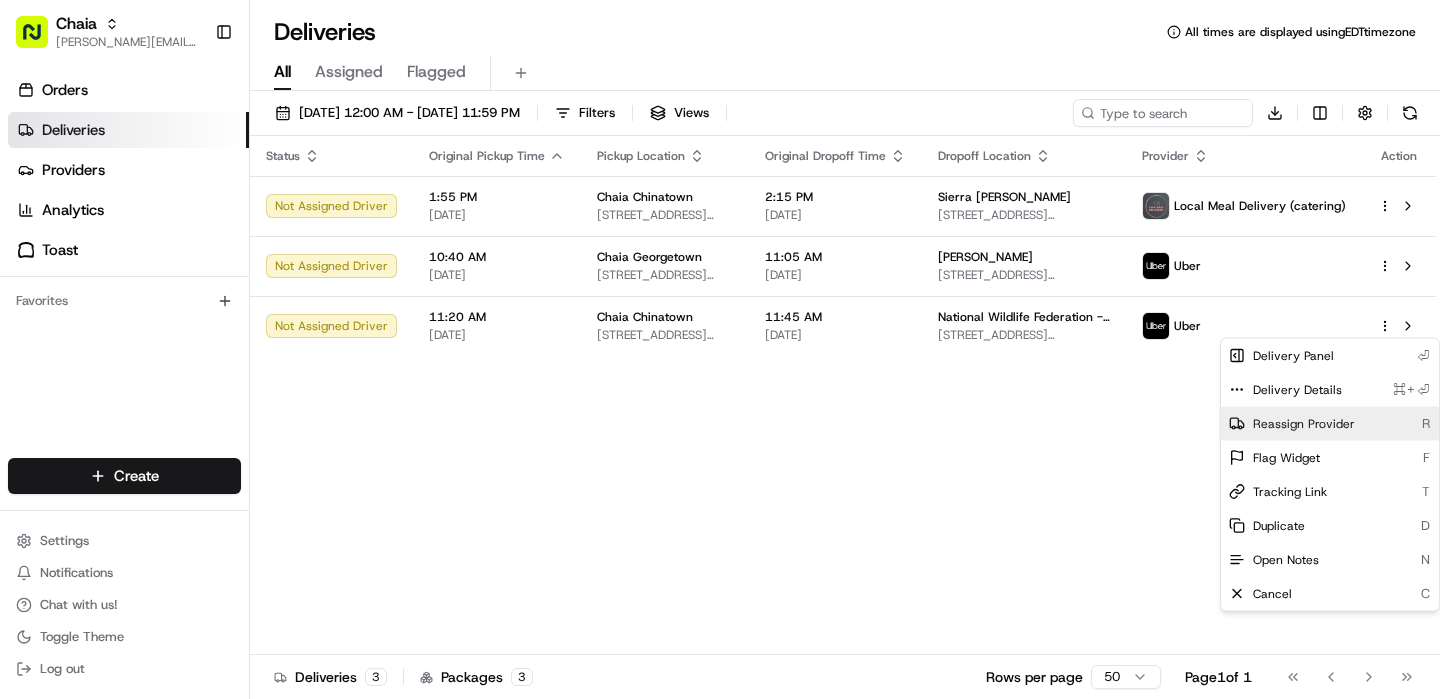 click on "Reassign Provider" at bounding box center (1304, 424) 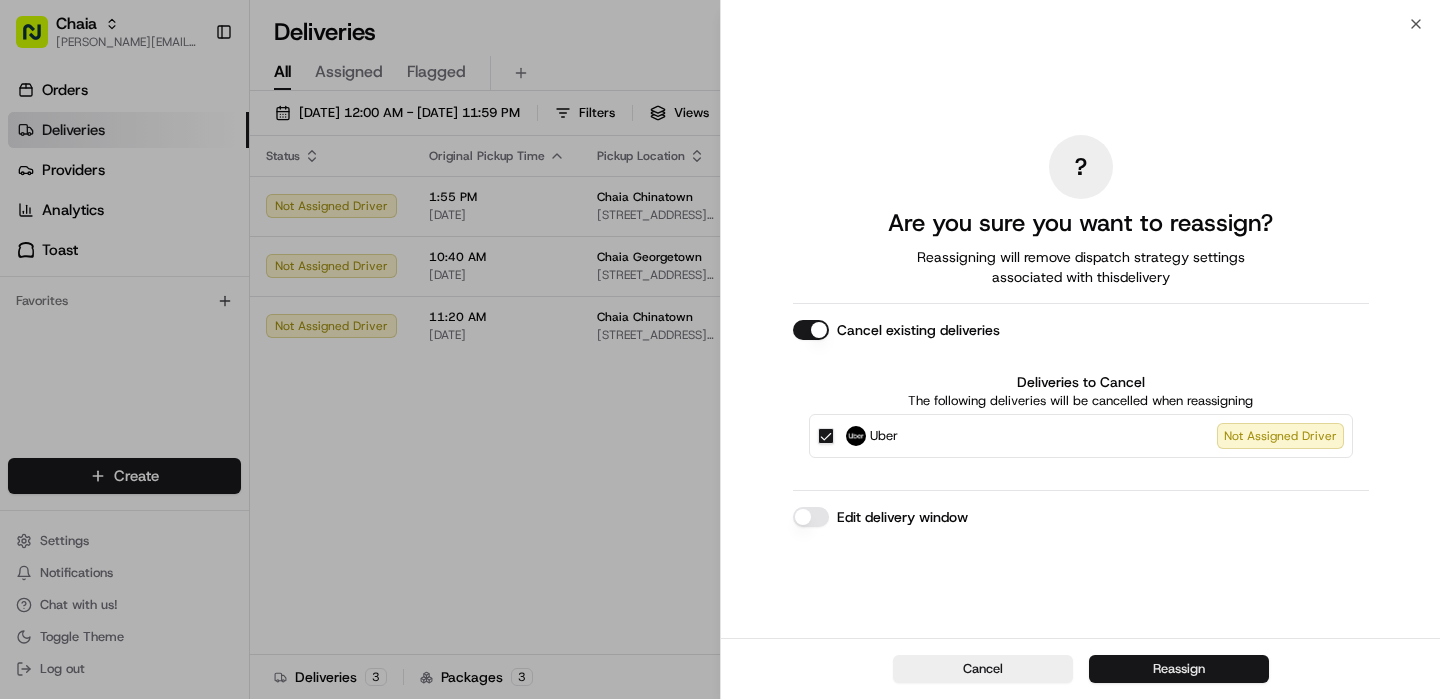 click on "Reassign" at bounding box center [1179, 669] 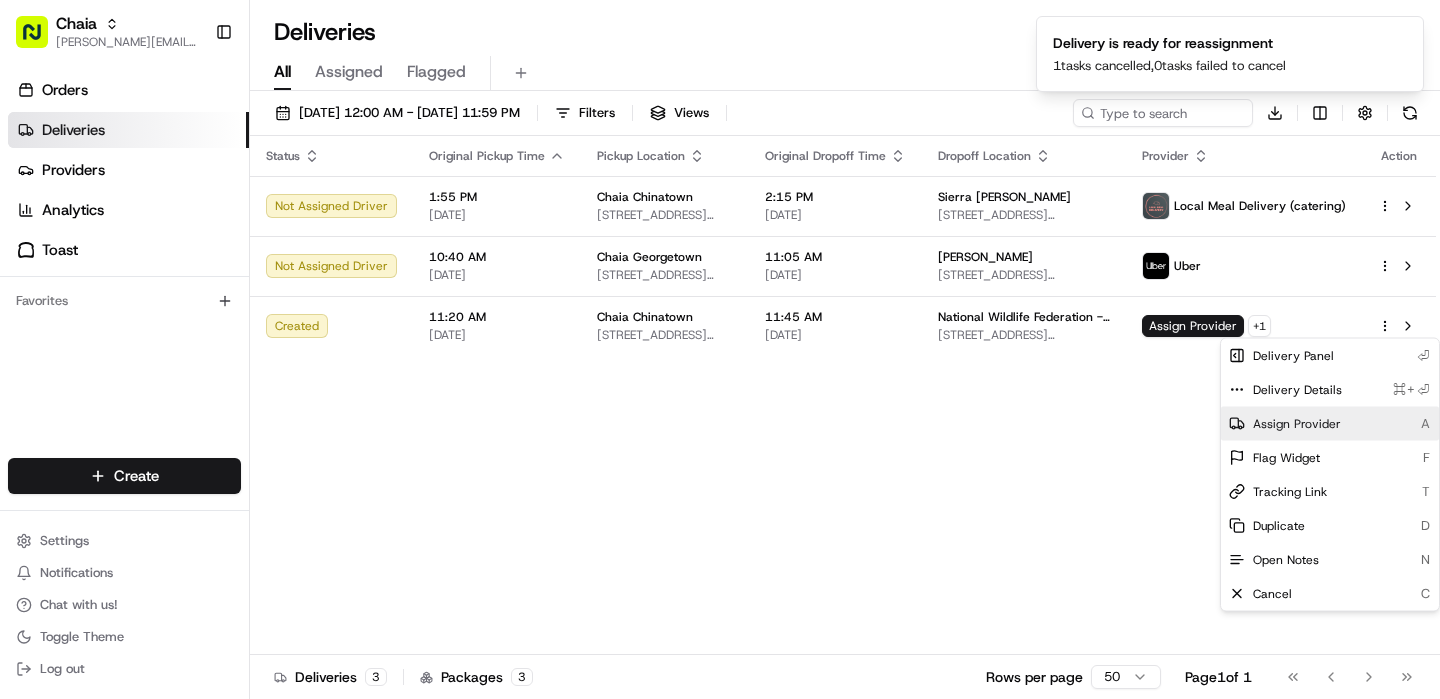 click on "Assign Provider A" at bounding box center [1330, 424] 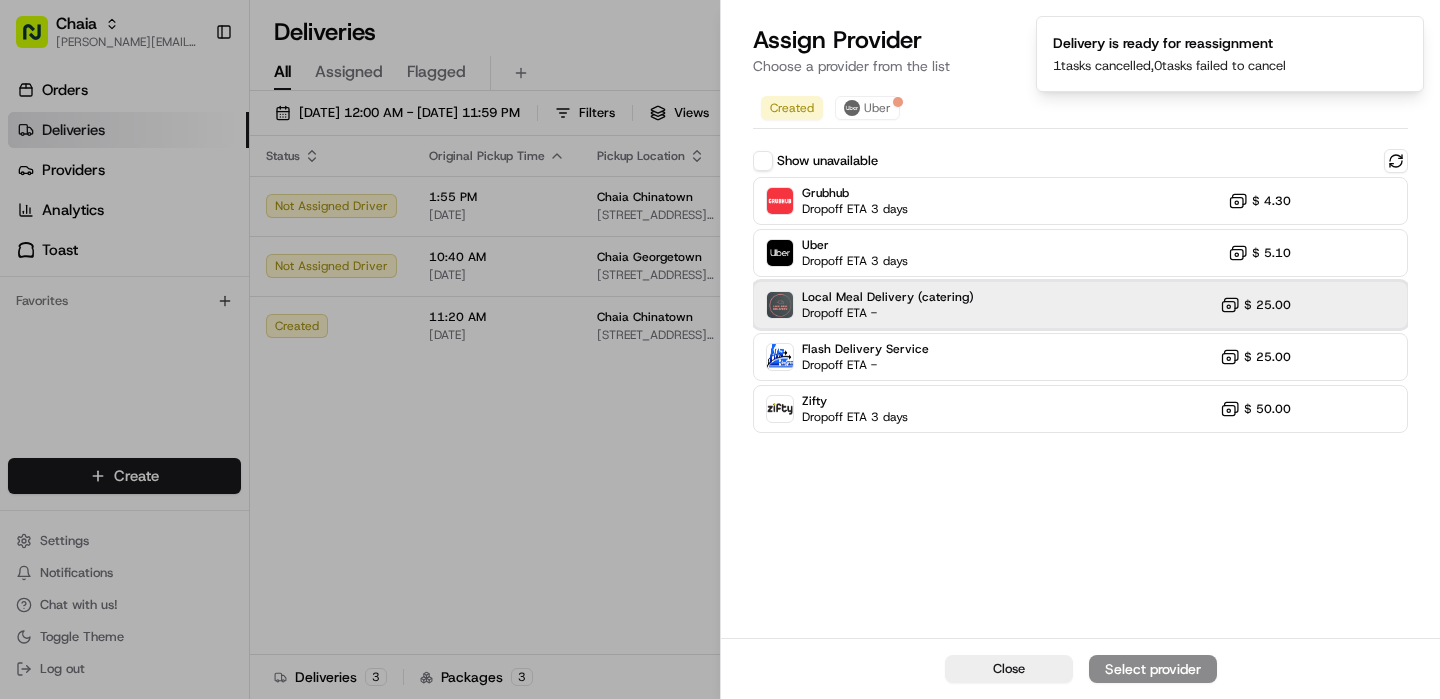 click on "Local Meal Delivery (catering) Dropoff ETA   - $   25.00" at bounding box center (1080, 305) 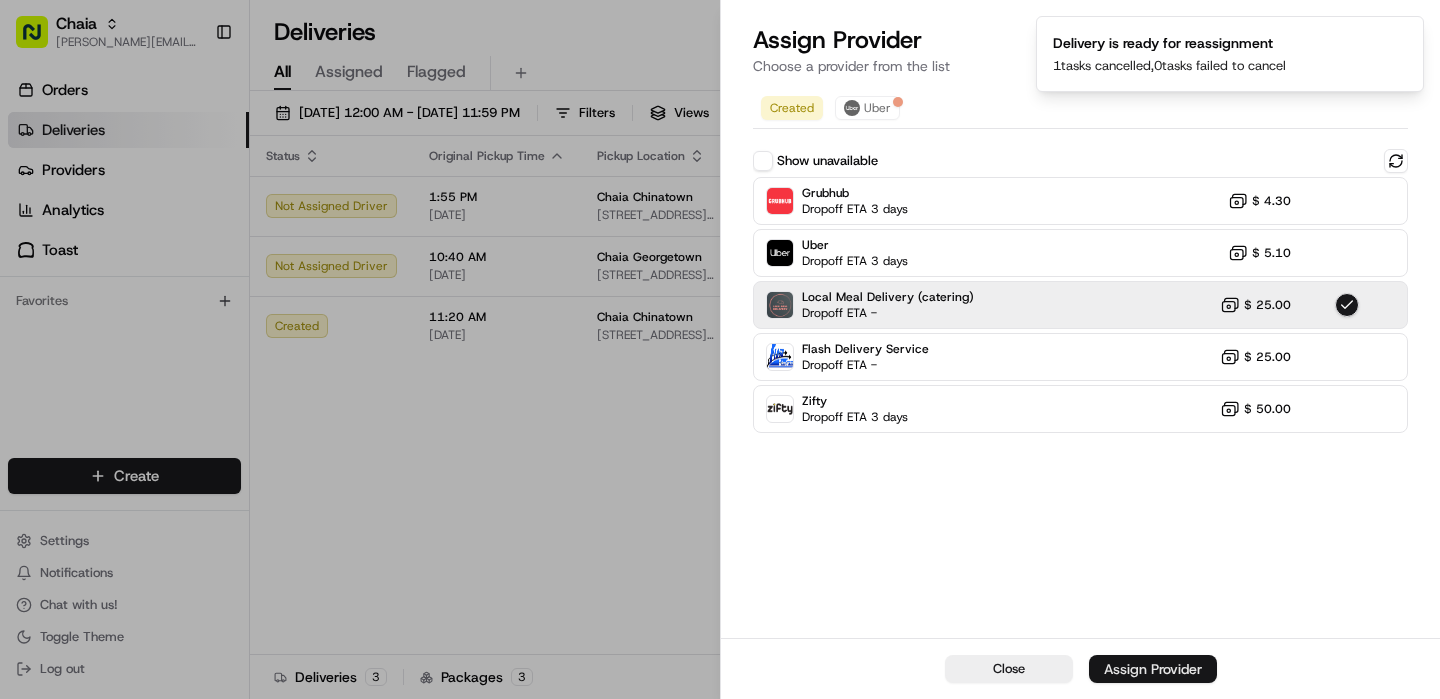click on "Assign Provider" at bounding box center [1153, 669] 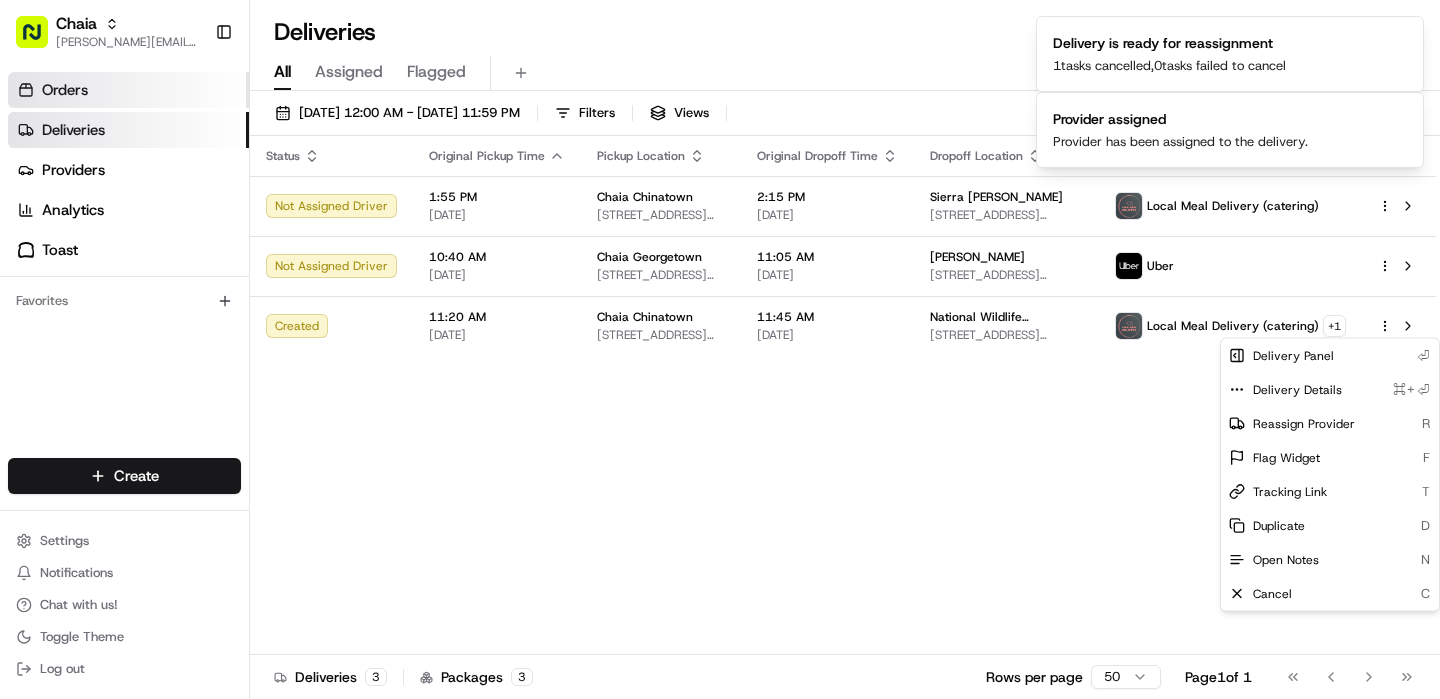 click on "Orders" at bounding box center [128, 90] 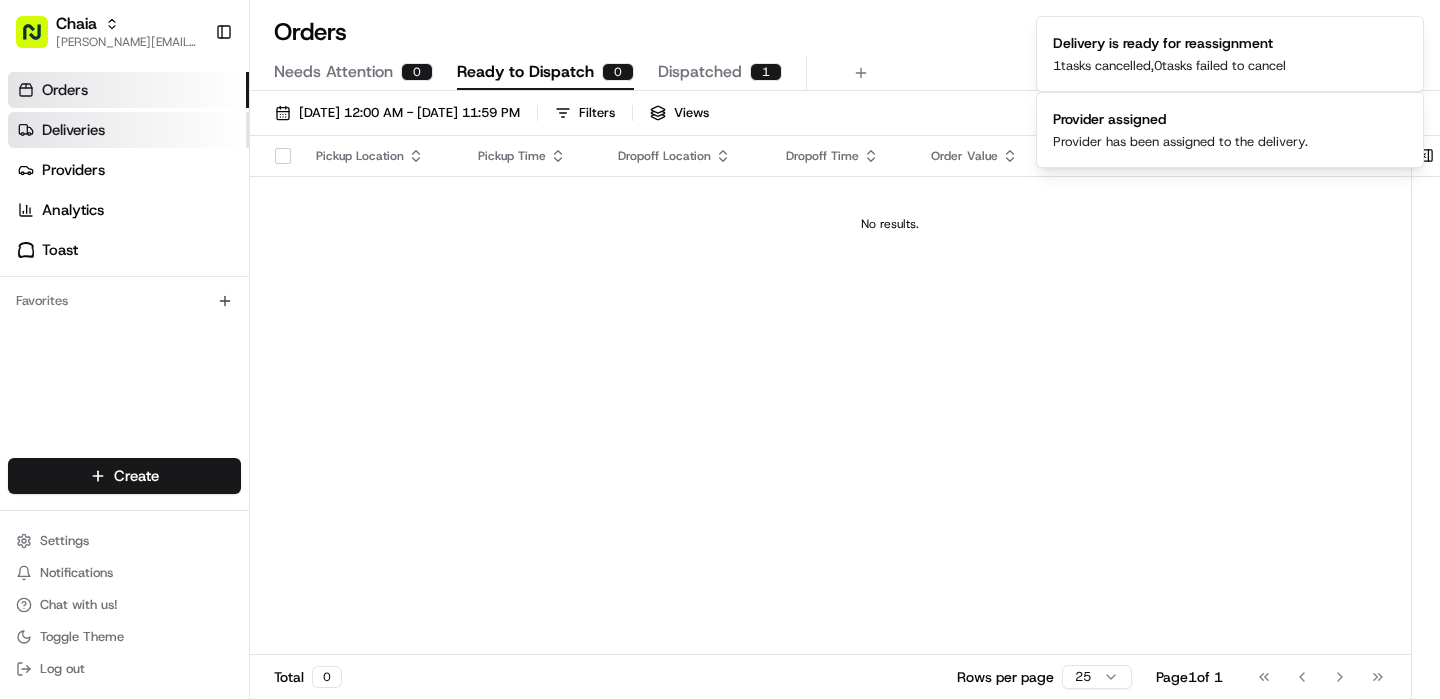 click on "Deliveries" at bounding box center [128, 130] 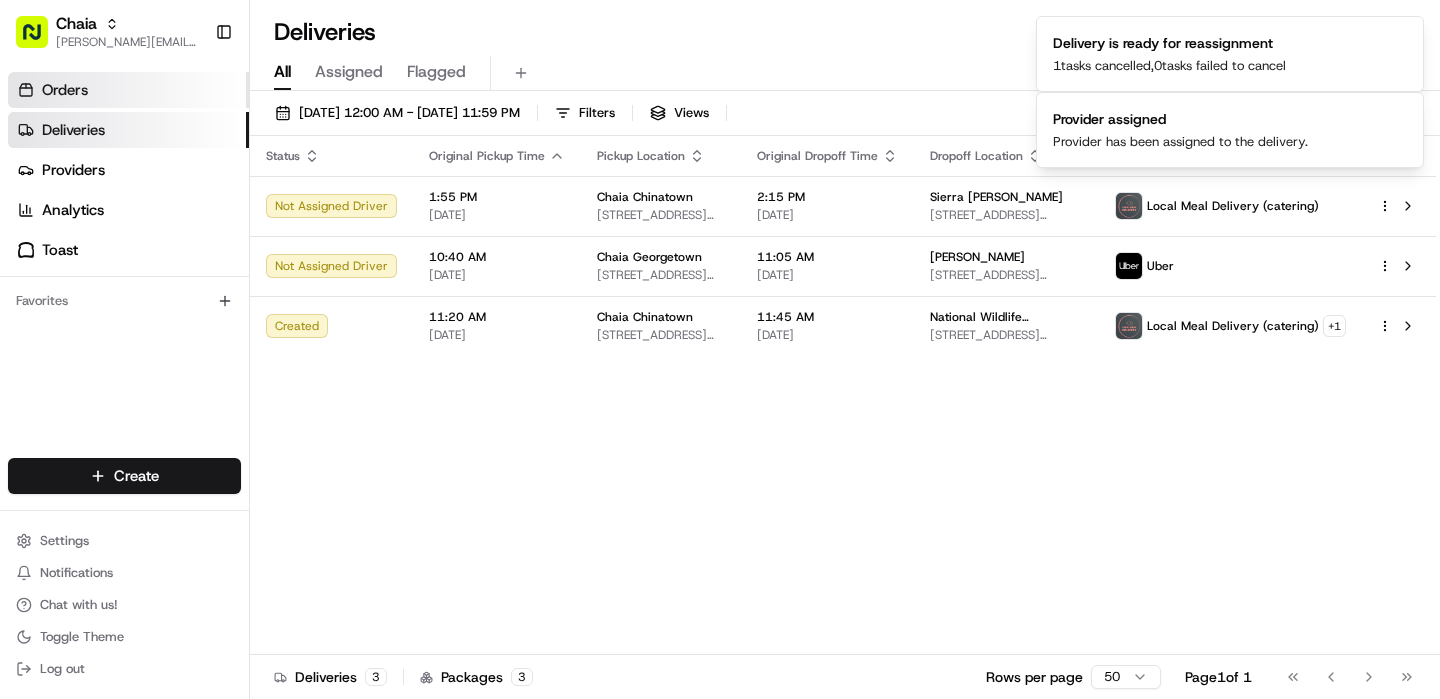 click on "Orders" at bounding box center (128, 90) 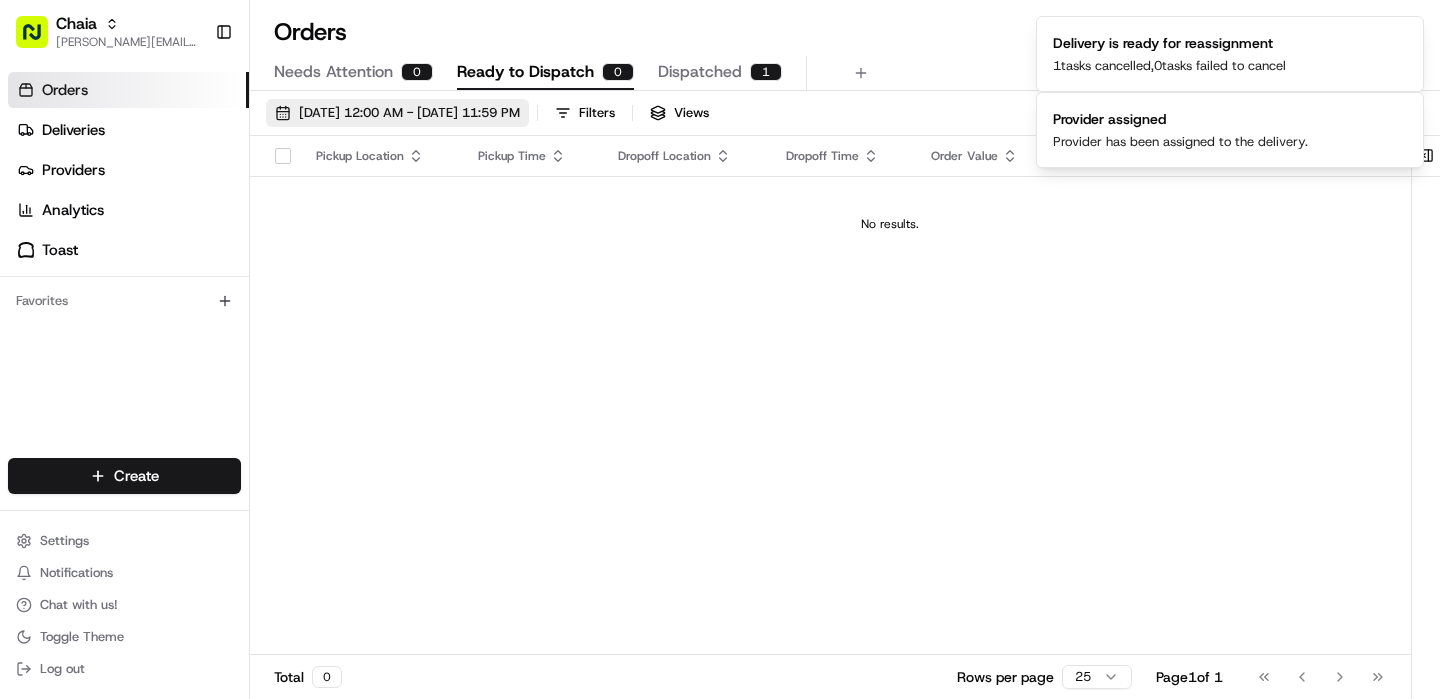 click on "[DATE] 12:00 AM - [DATE] 11:59 PM" at bounding box center (409, 113) 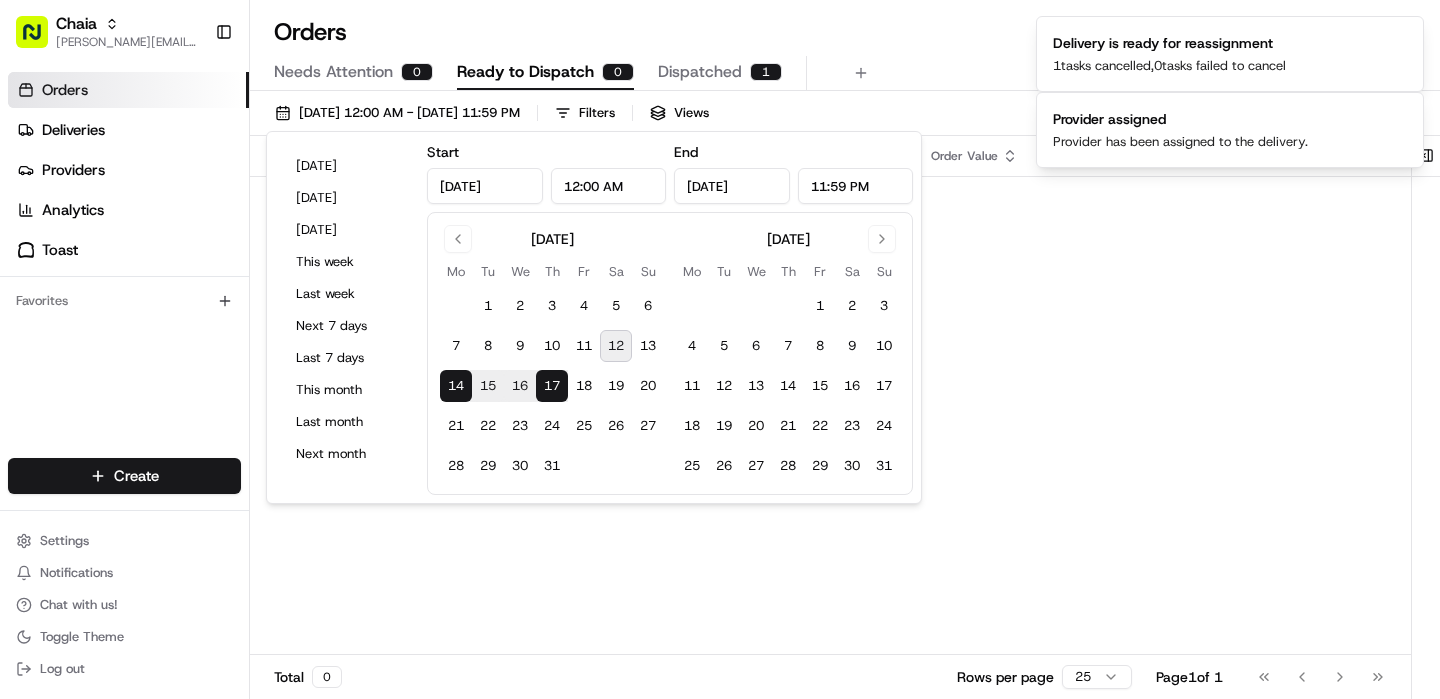 click on "12" at bounding box center (616, 346) 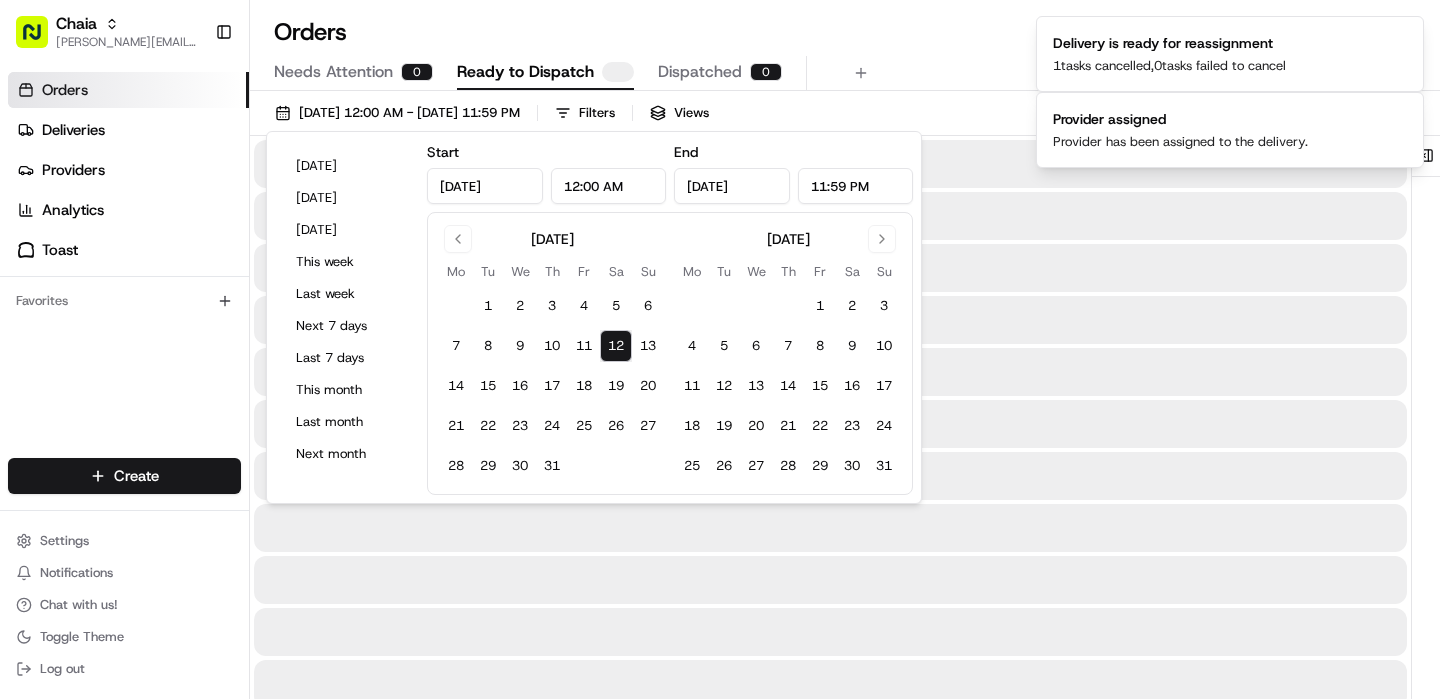 type on "[DATE]" 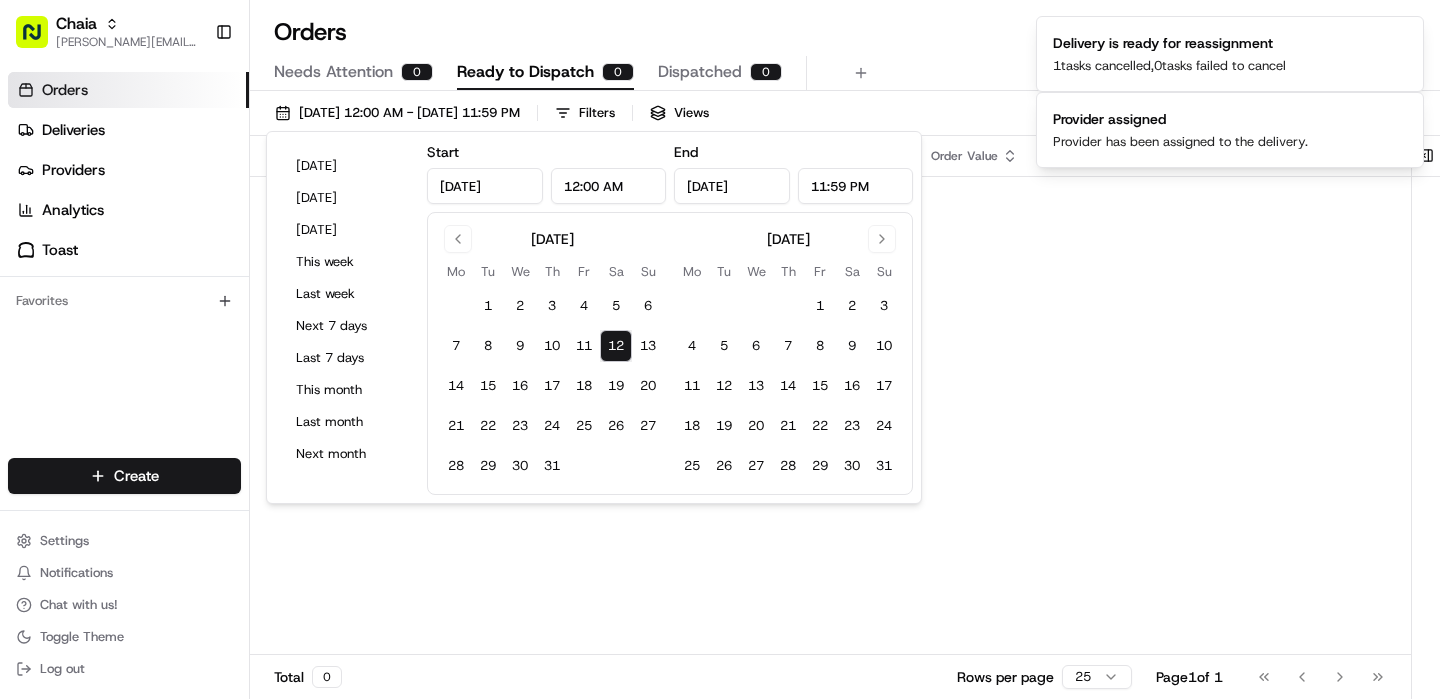 click on "[DATE]" at bounding box center [732, 186] 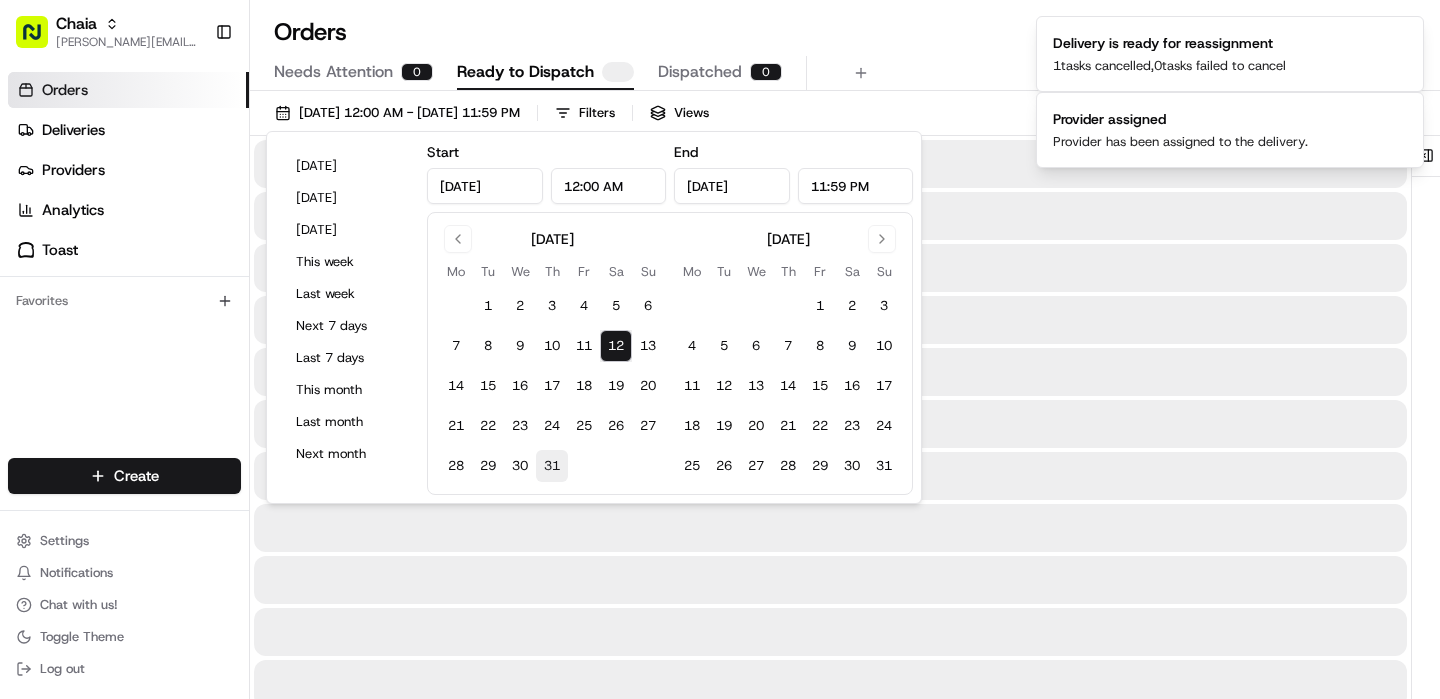 click on "31" at bounding box center (552, 466) 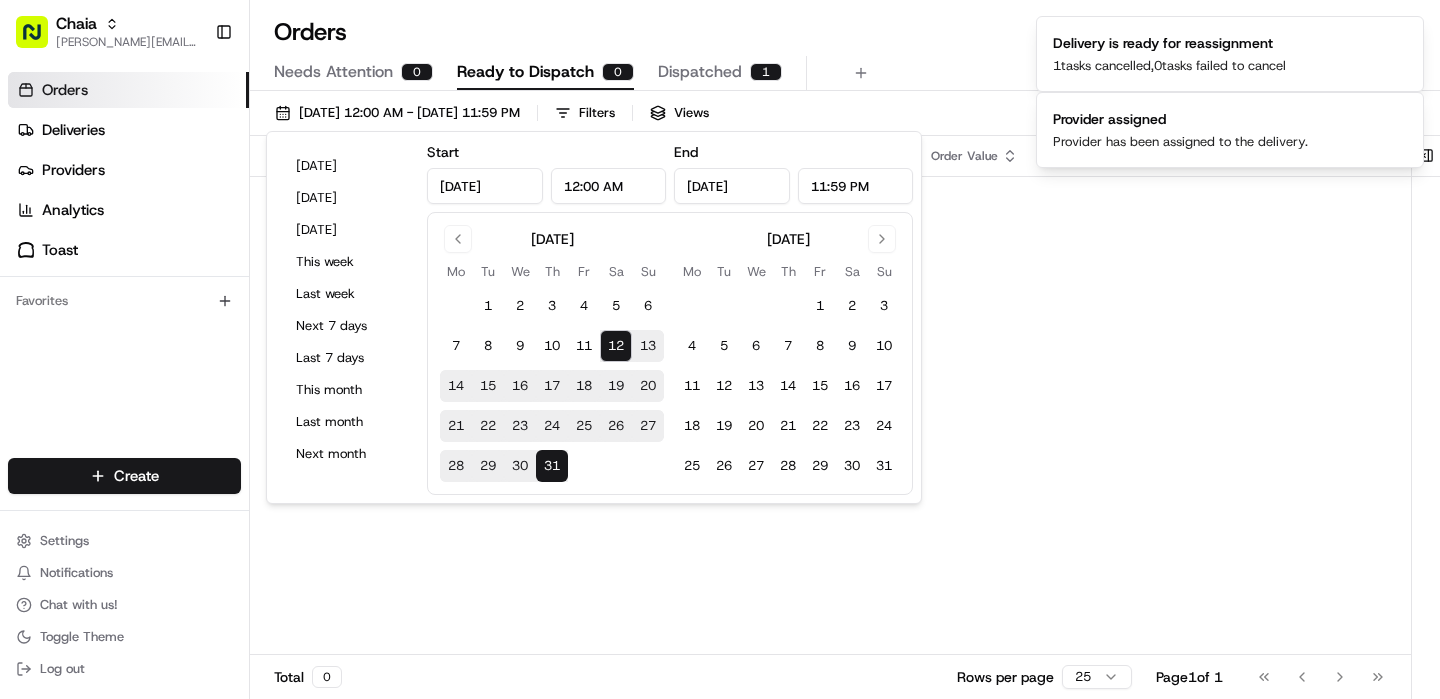 click on "Pickup Location Pickup Time Dropoff Location Dropoff Time Order Value Order Details Delivery Details Provider Actions No results." at bounding box center (890, 395) 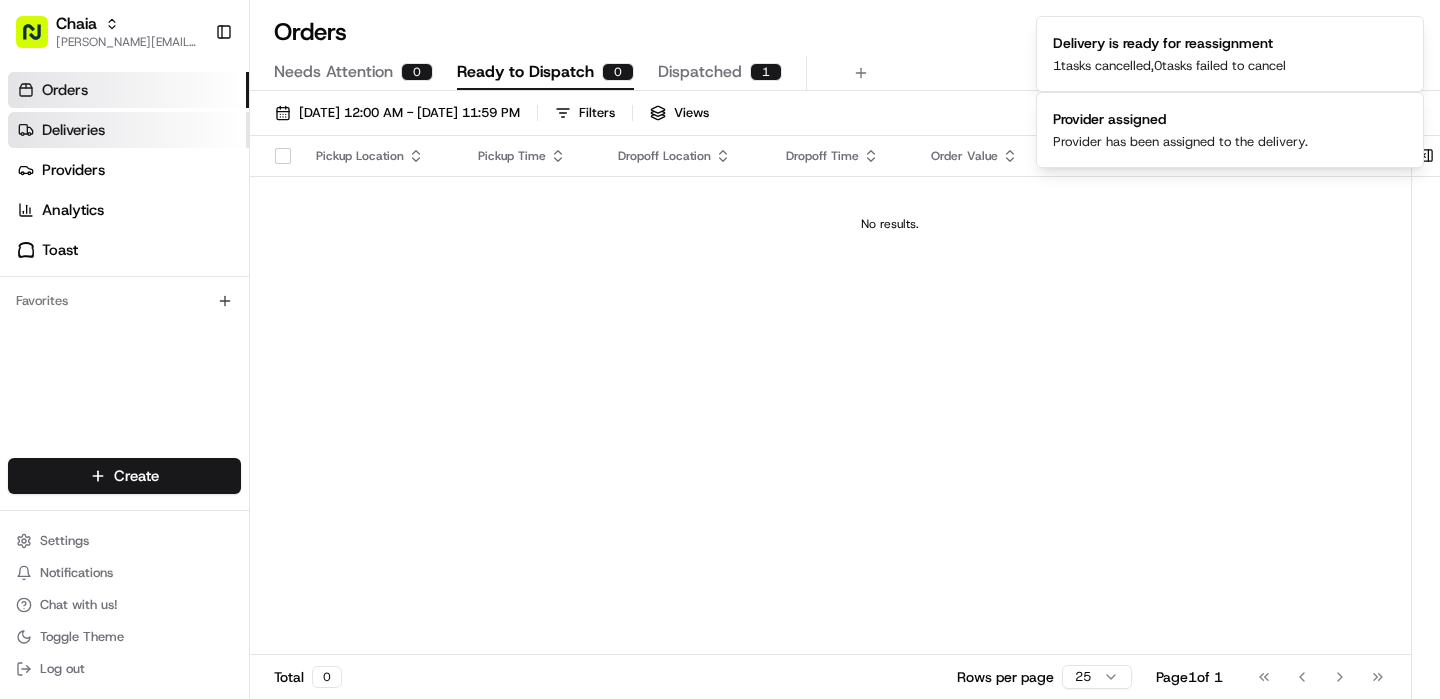 click on "Deliveries" at bounding box center (128, 130) 